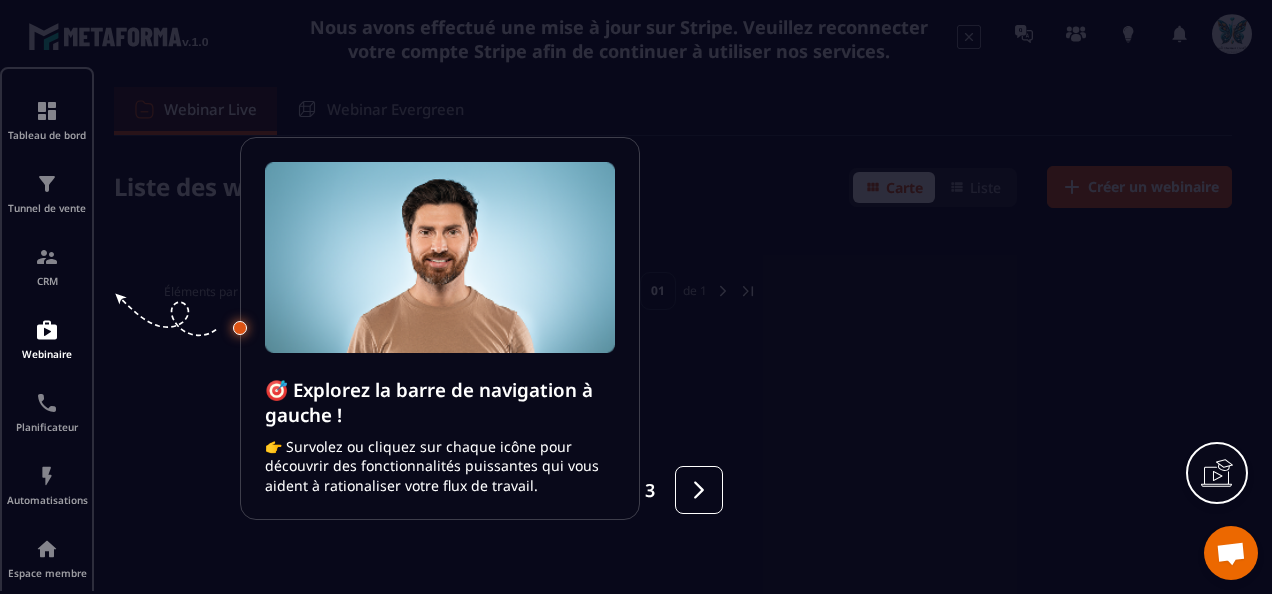 scroll, scrollTop: 0, scrollLeft: 0, axis: both 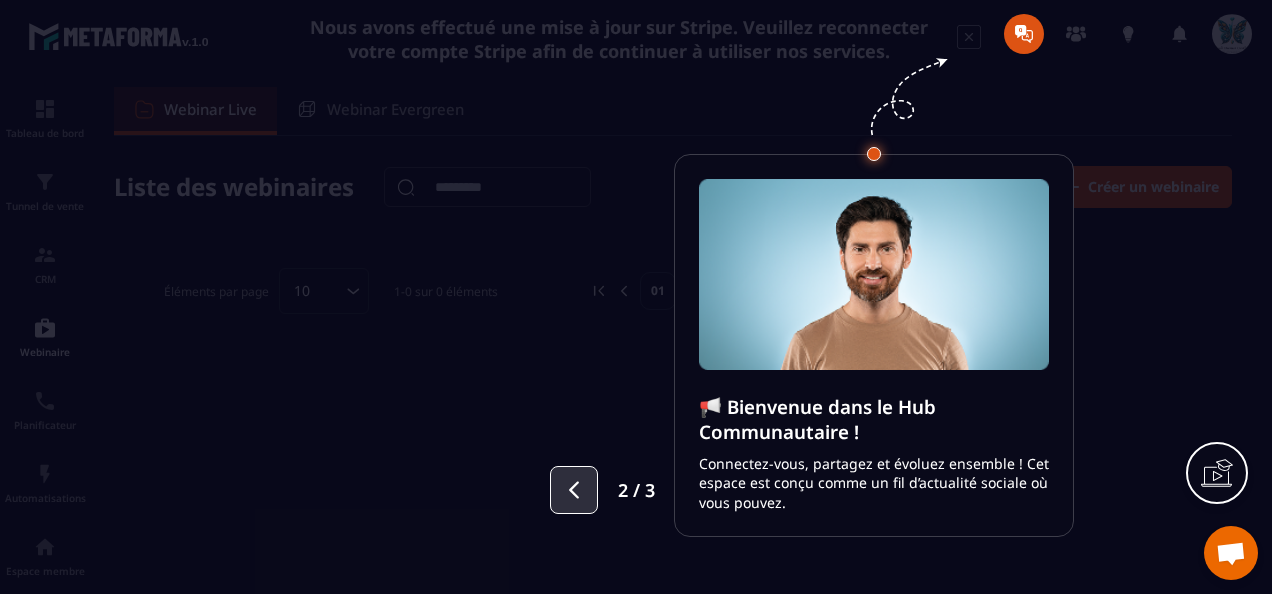 click at bounding box center [574, 490] 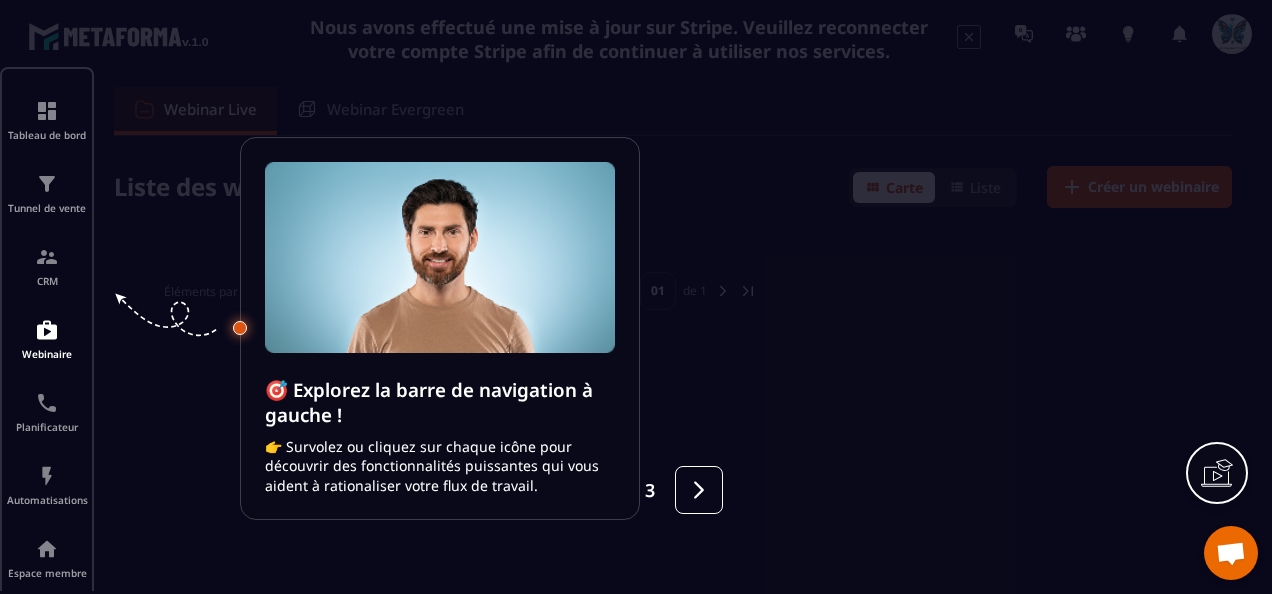 click at bounding box center (636, 297) 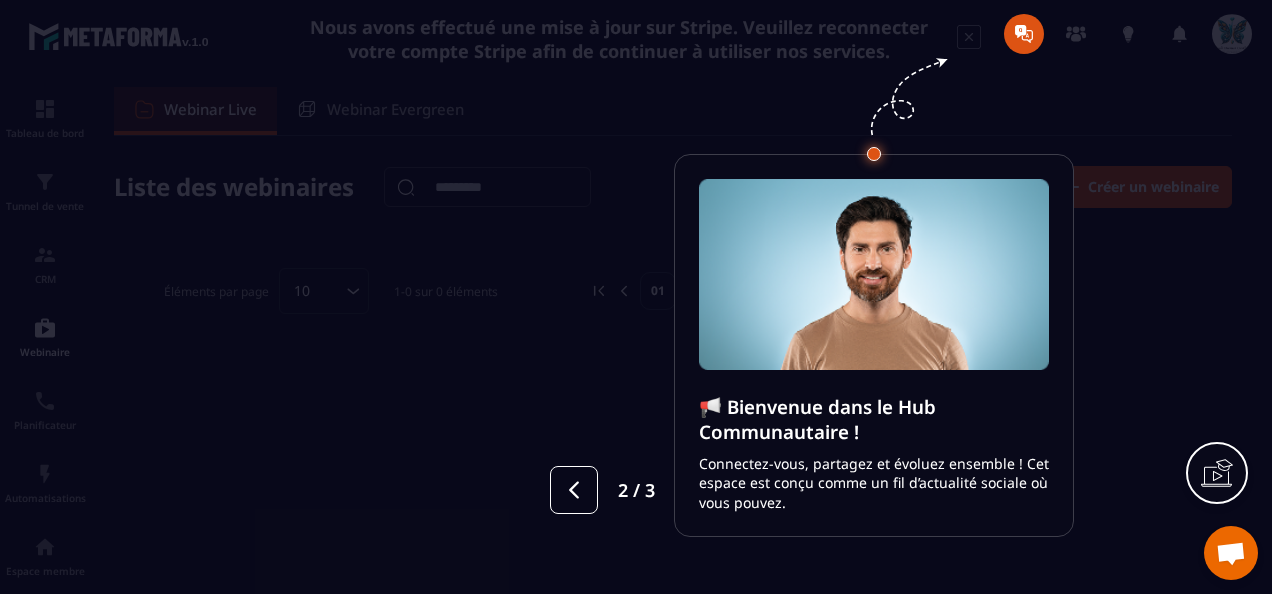 click at bounding box center [636, 297] 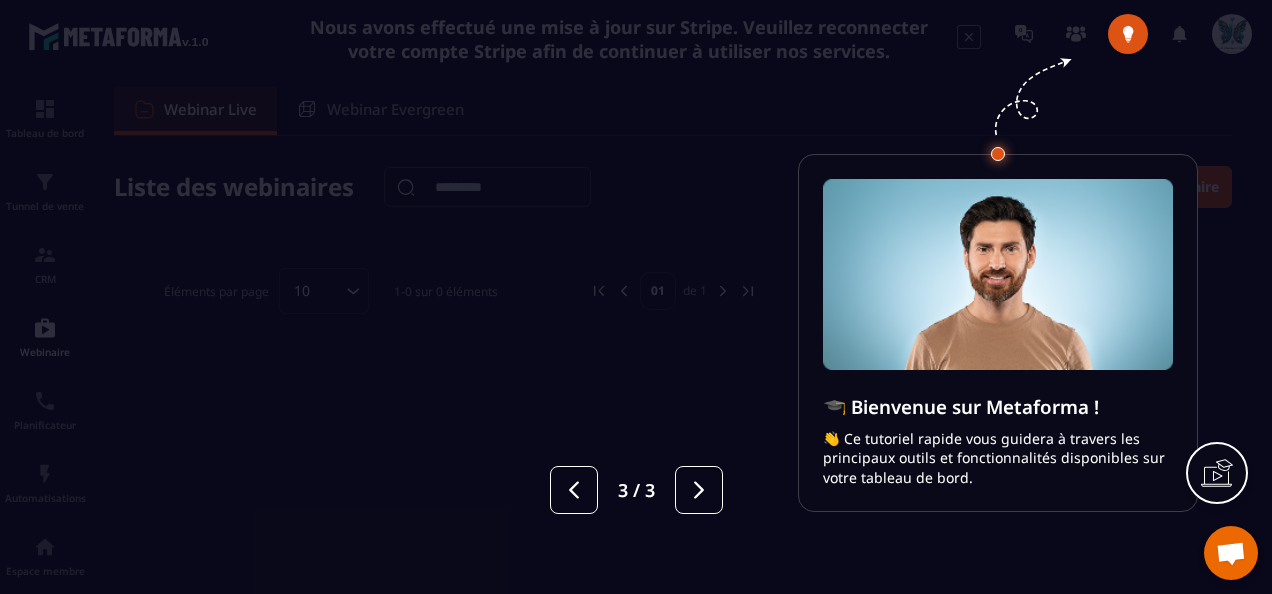 click at bounding box center (636, 297) 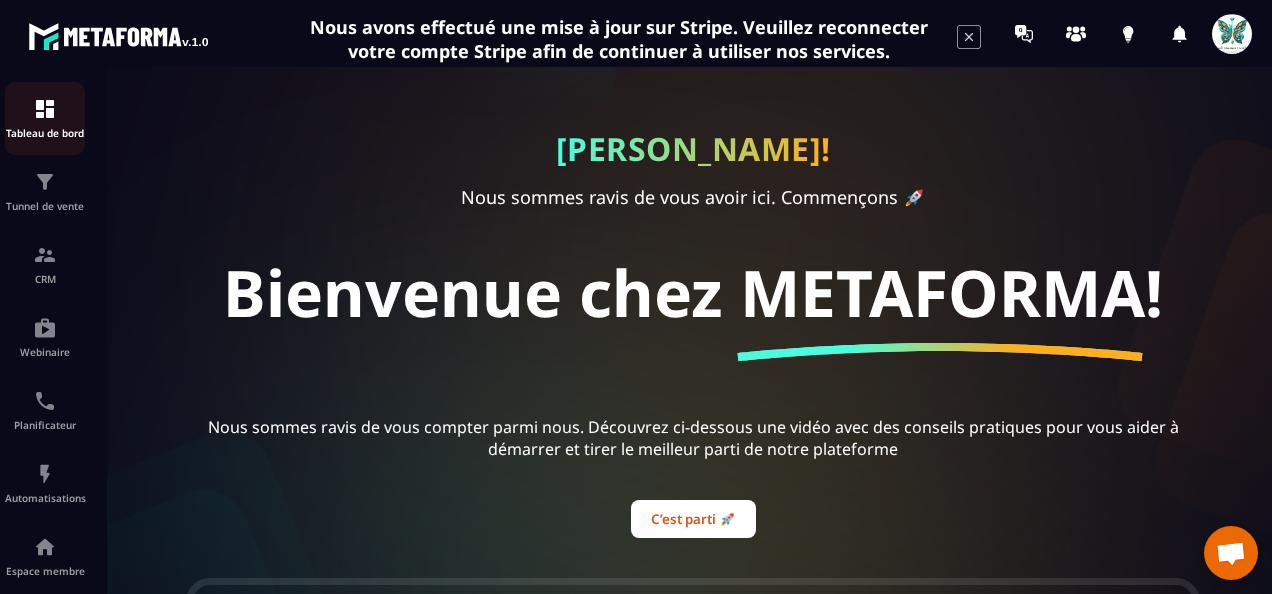 click on "Tableau de bord" at bounding box center (45, 118) 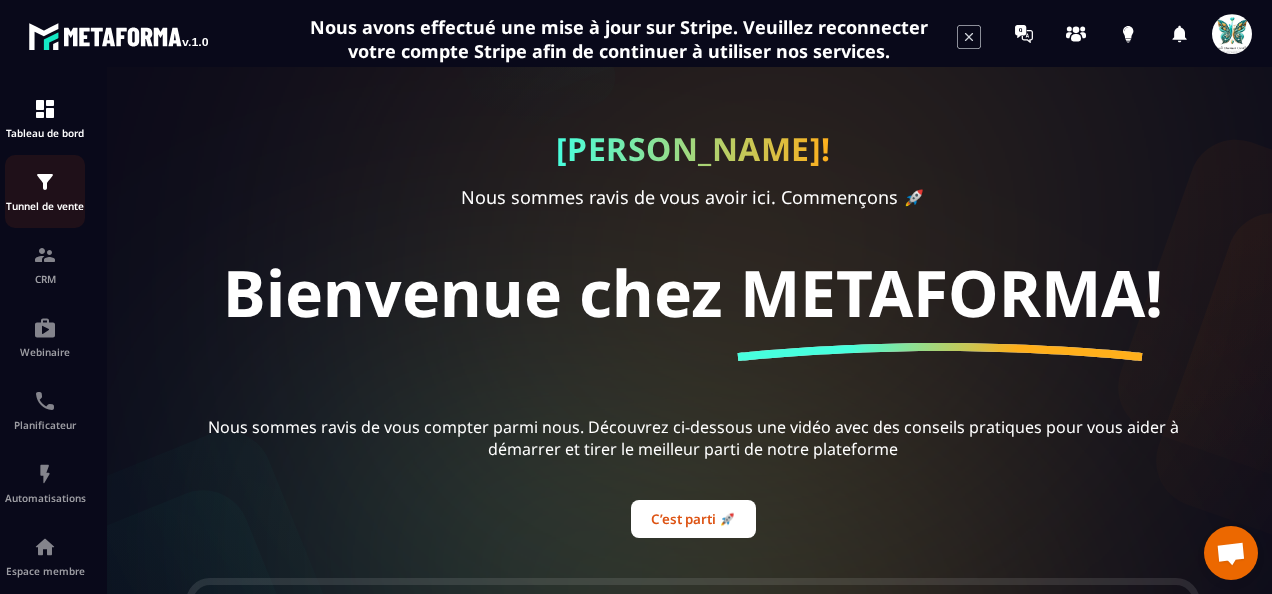 click at bounding box center [45, 182] 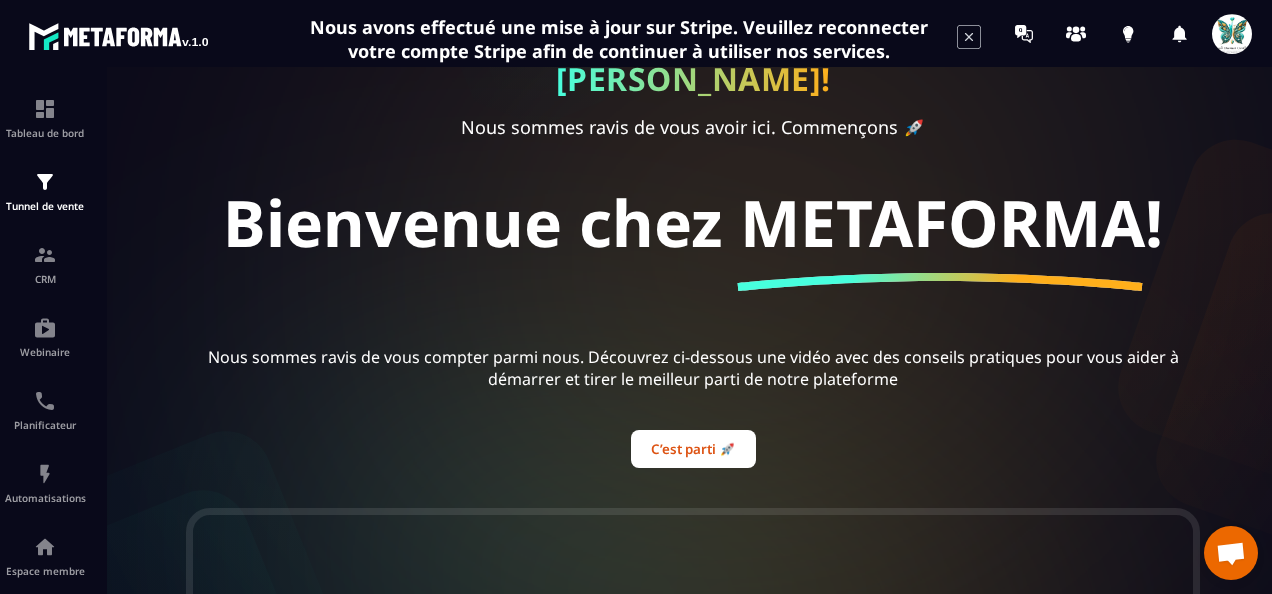 scroll, scrollTop: 100, scrollLeft: 0, axis: vertical 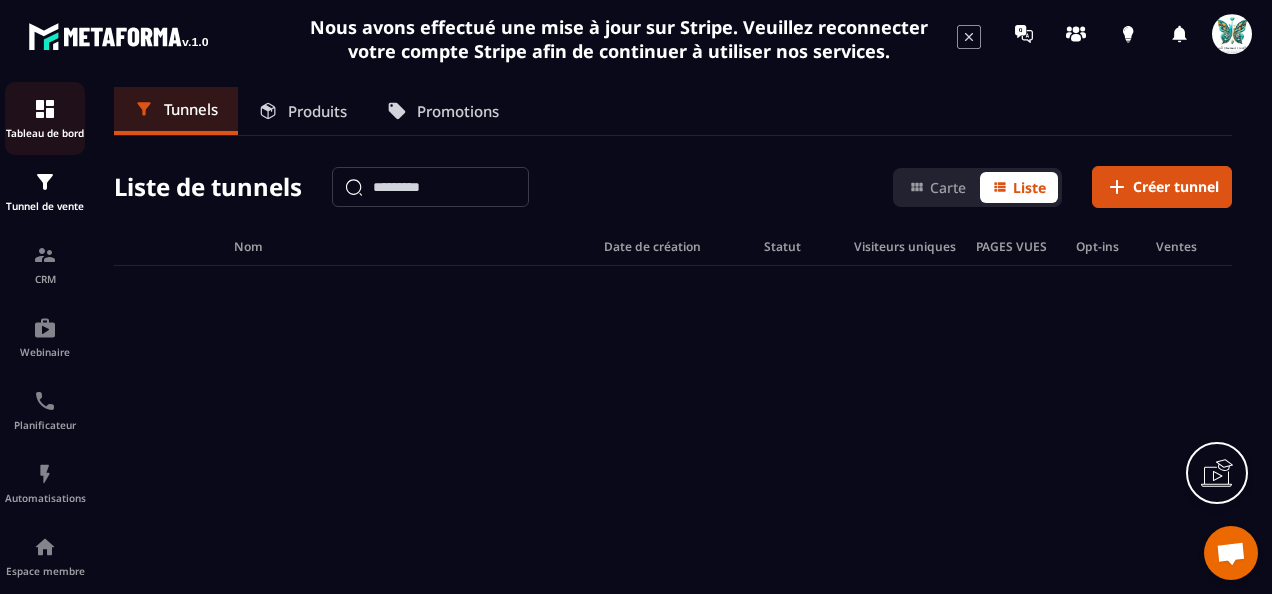click on "Tableau de bord" at bounding box center [45, 133] 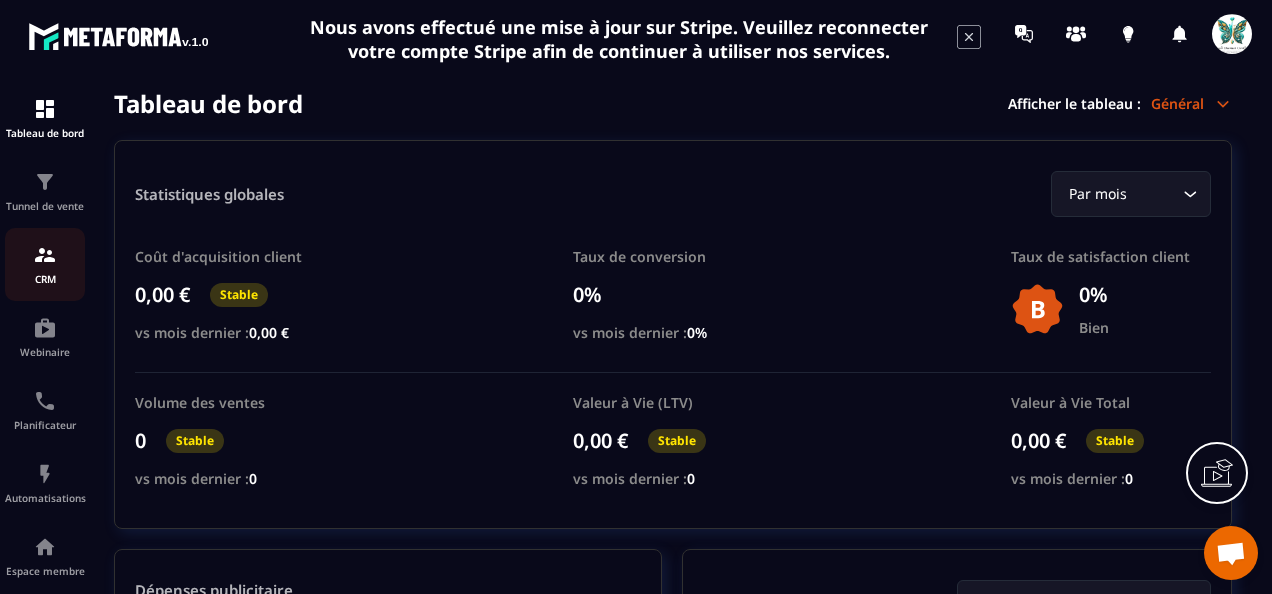 click at bounding box center (45, 255) 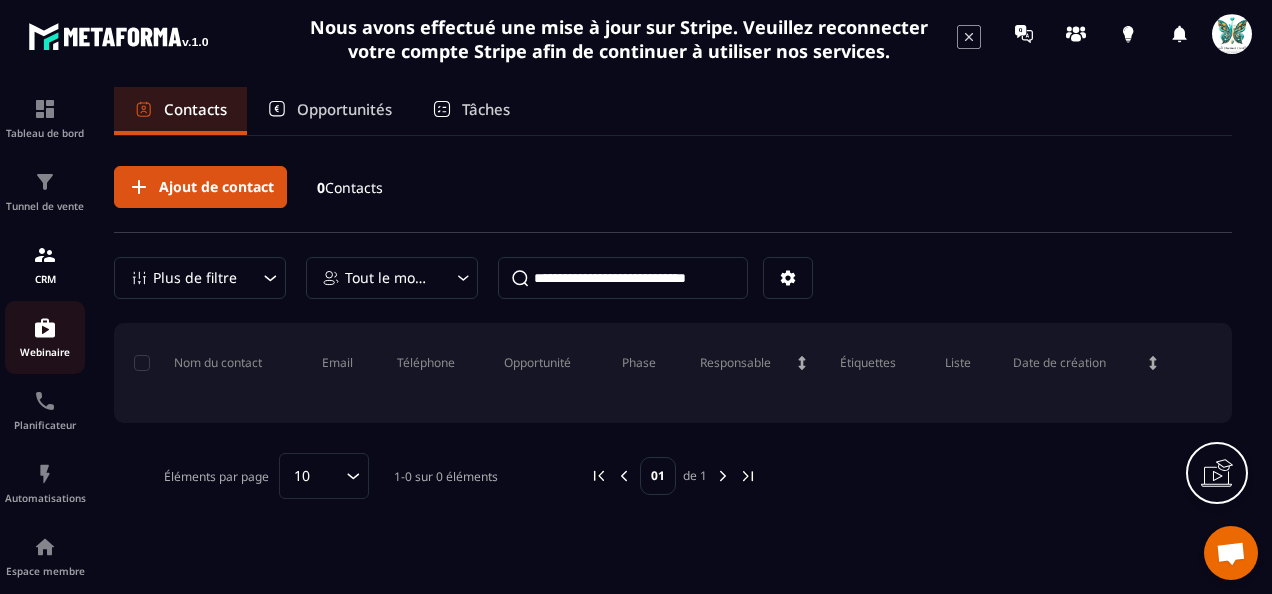 click on "Webinaire" at bounding box center (45, 337) 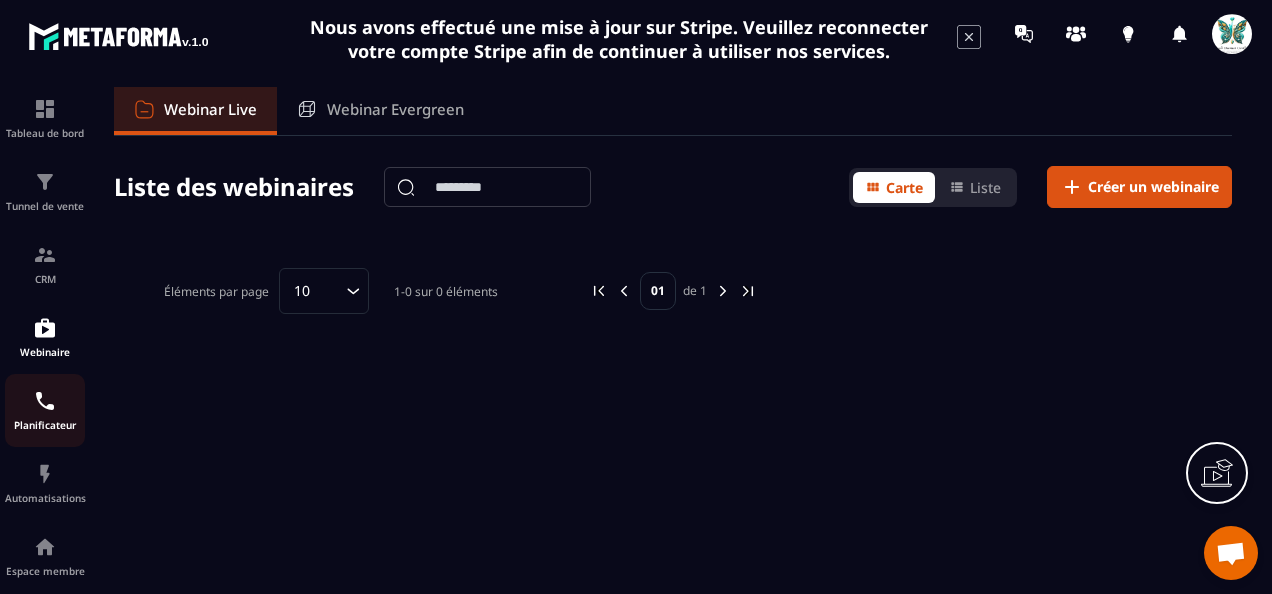 click on "Planificateur" at bounding box center (45, 425) 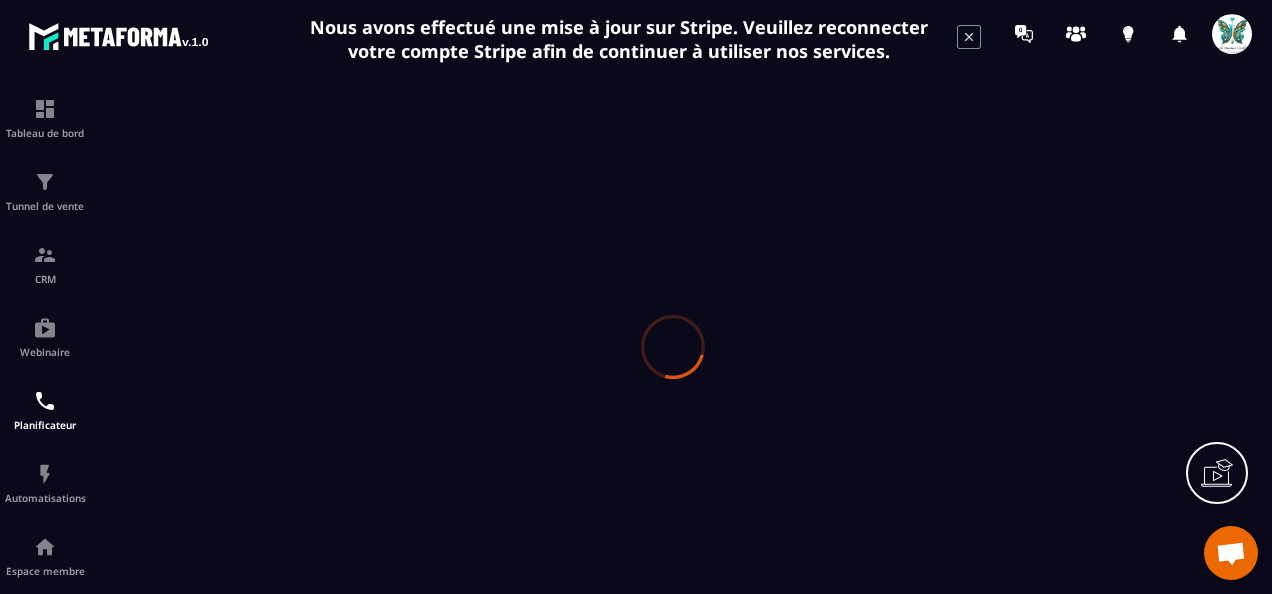 scroll, scrollTop: 0, scrollLeft: 0, axis: both 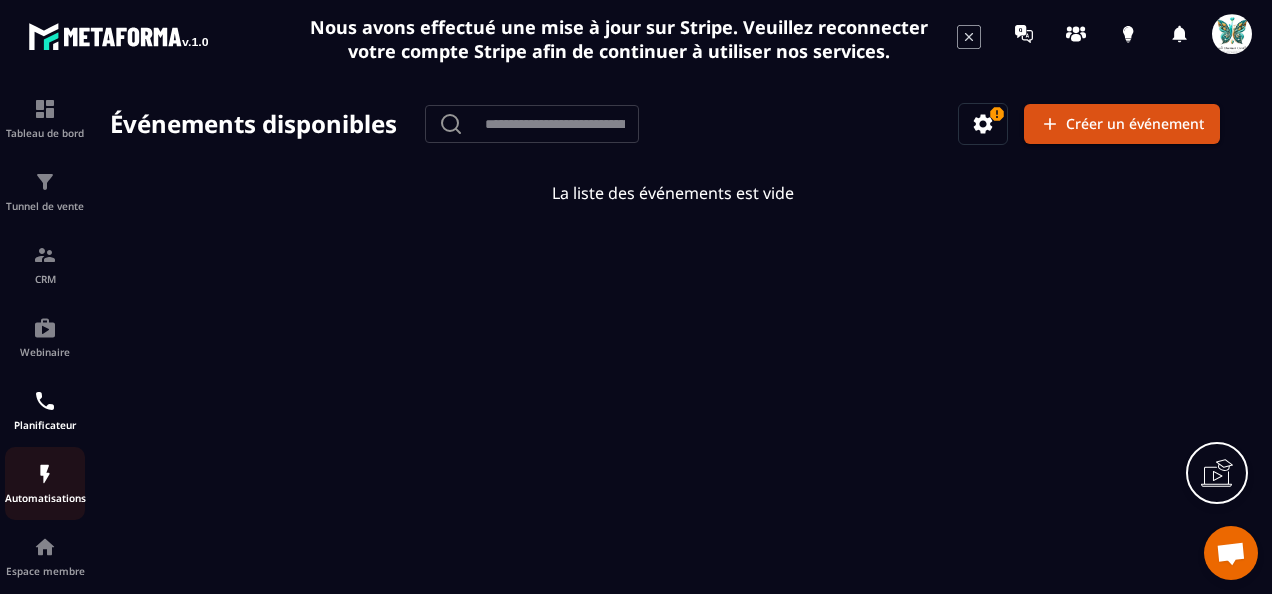 click on "Automatisations" at bounding box center (45, 483) 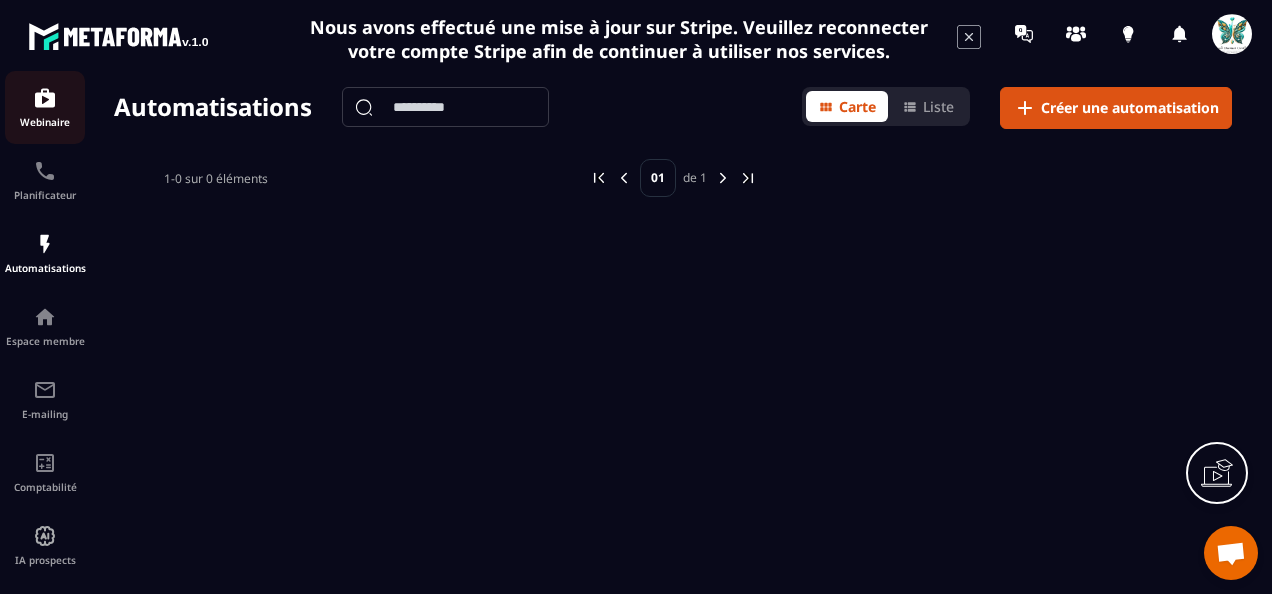 scroll, scrollTop: 244, scrollLeft: 0, axis: vertical 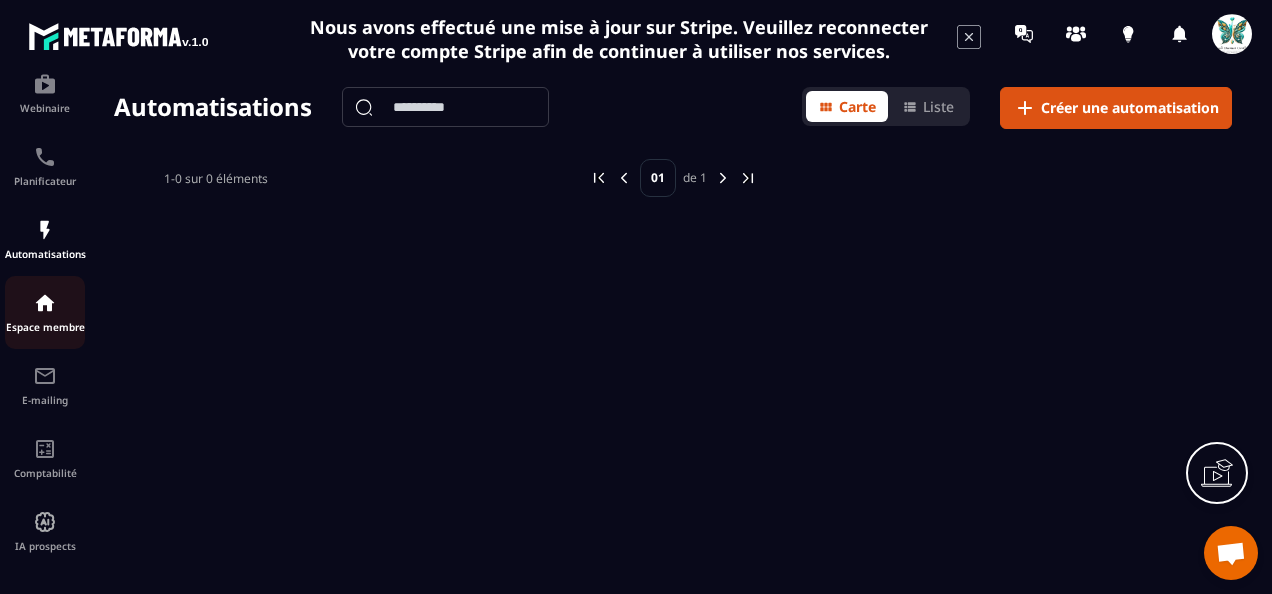 click on "Espace membre" at bounding box center (45, 327) 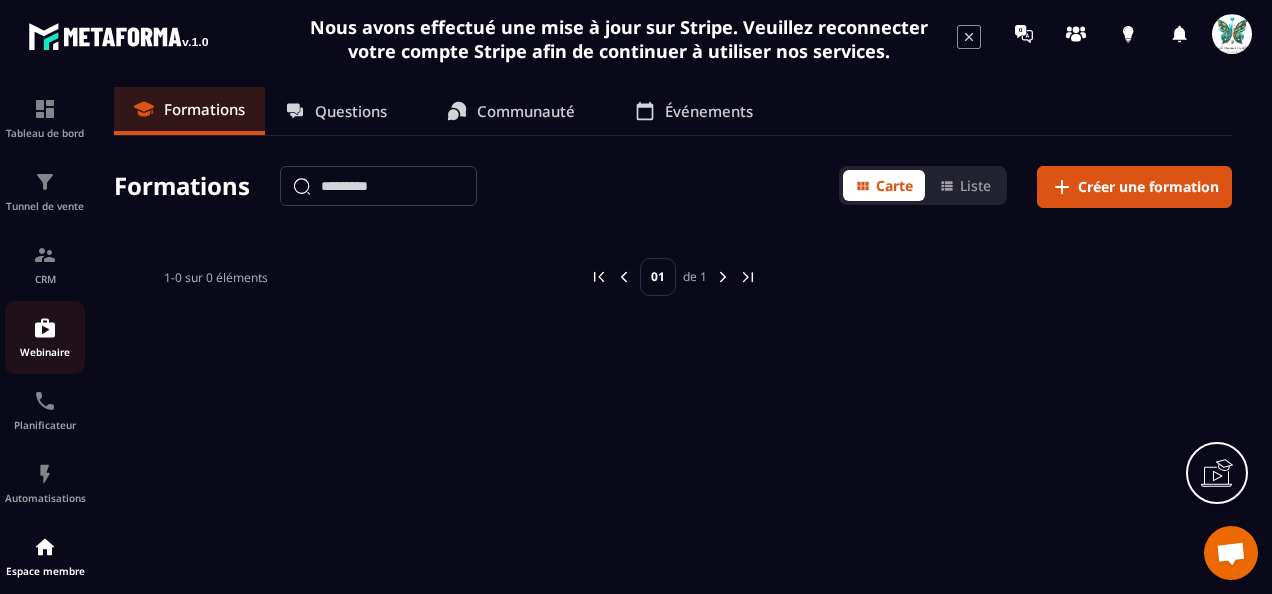 scroll, scrollTop: 100, scrollLeft: 0, axis: vertical 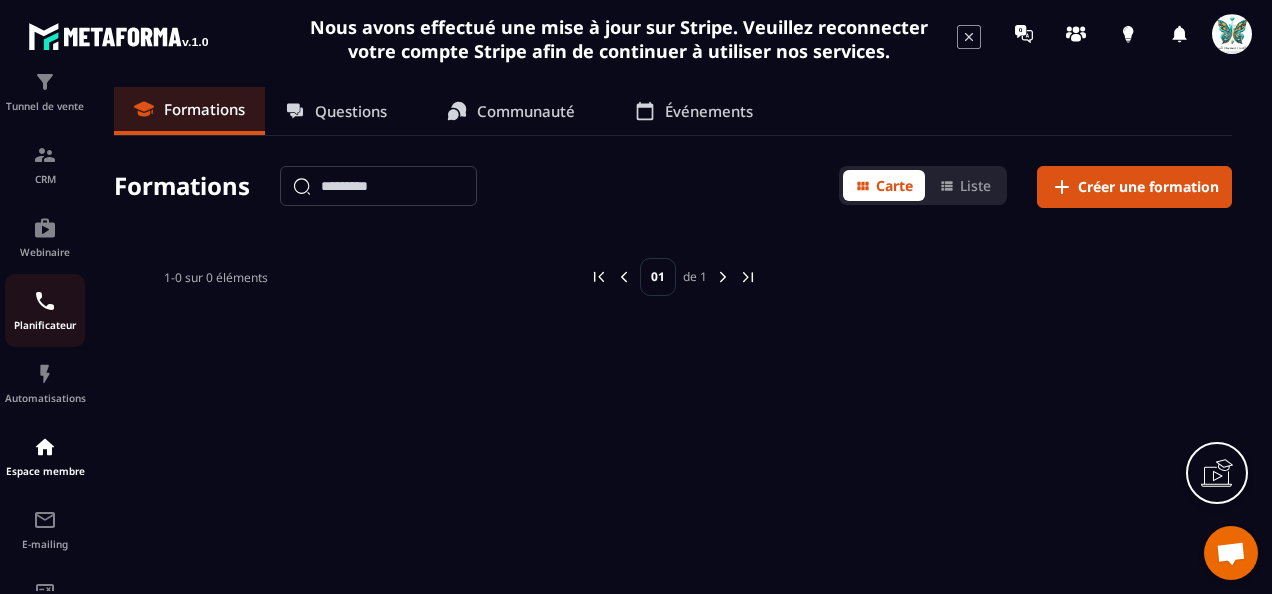 click on "Planificateur" at bounding box center (45, 325) 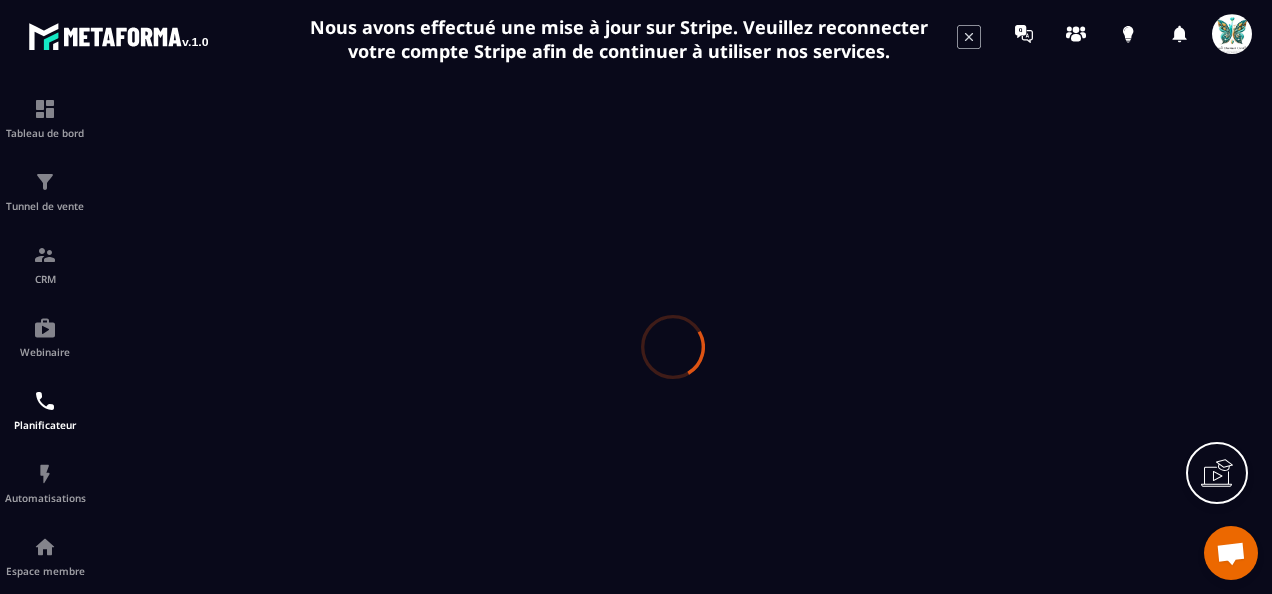 scroll, scrollTop: 0, scrollLeft: 0, axis: both 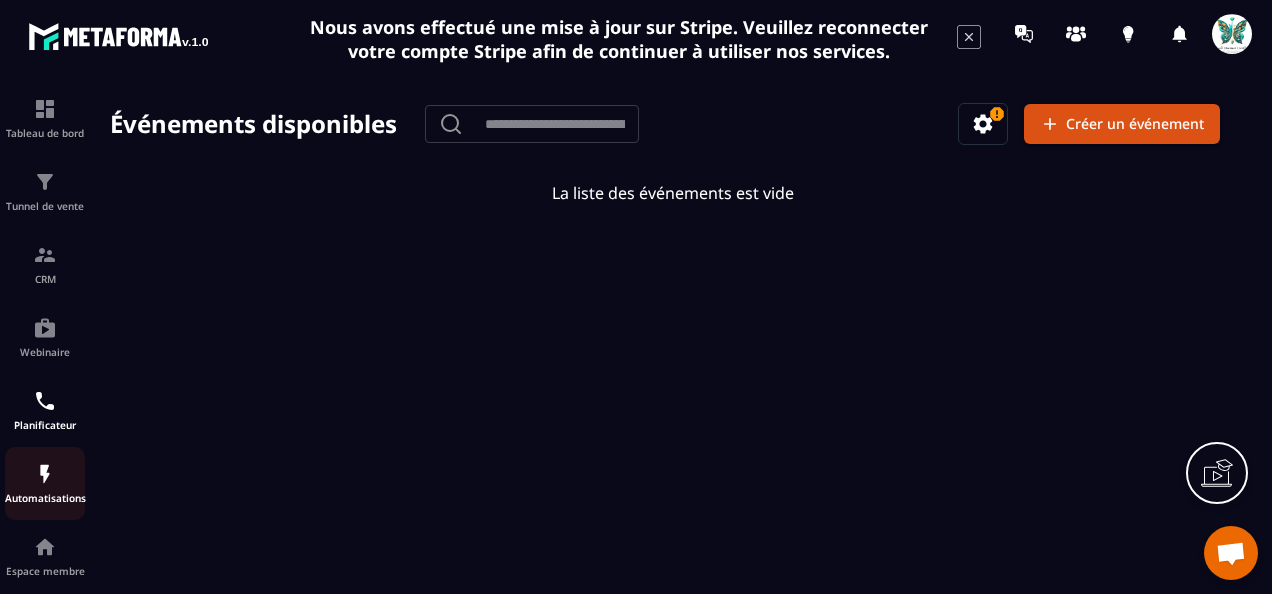 click at bounding box center [45, 474] 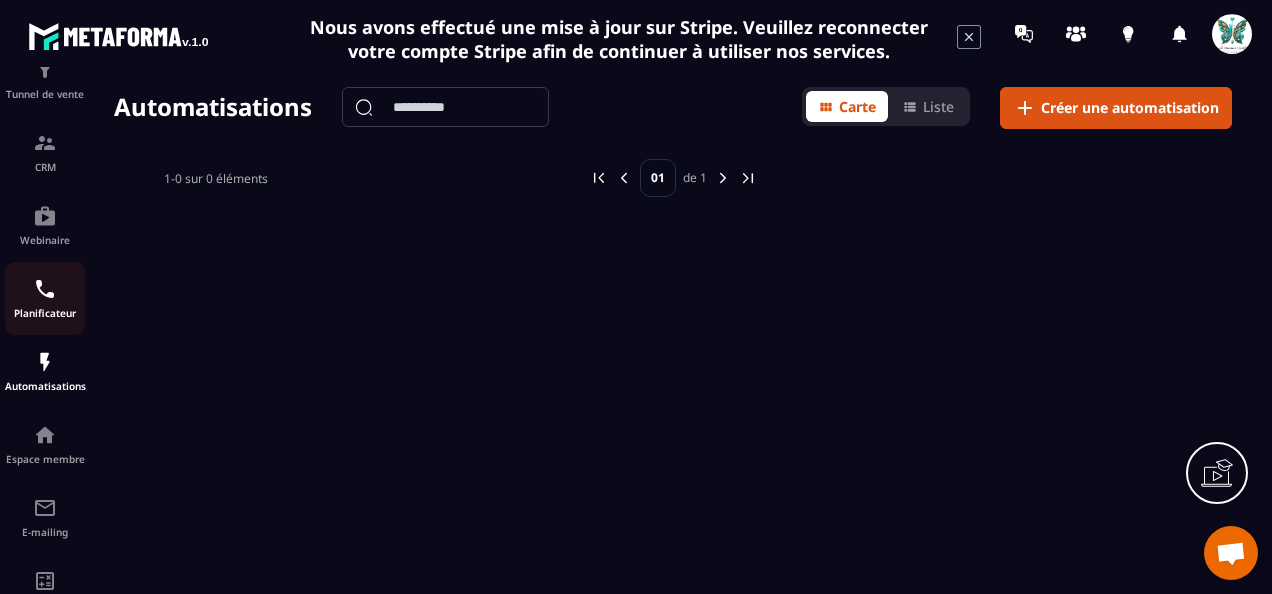 scroll, scrollTop: 244, scrollLeft: 0, axis: vertical 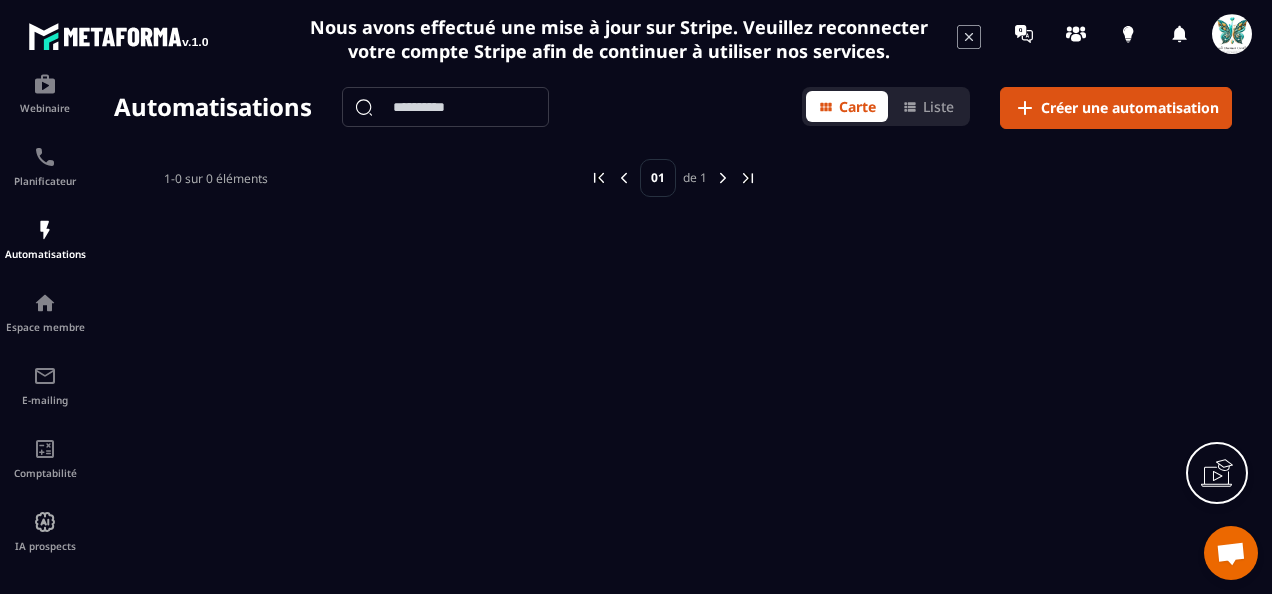 click at bounding box center (1231, 555) 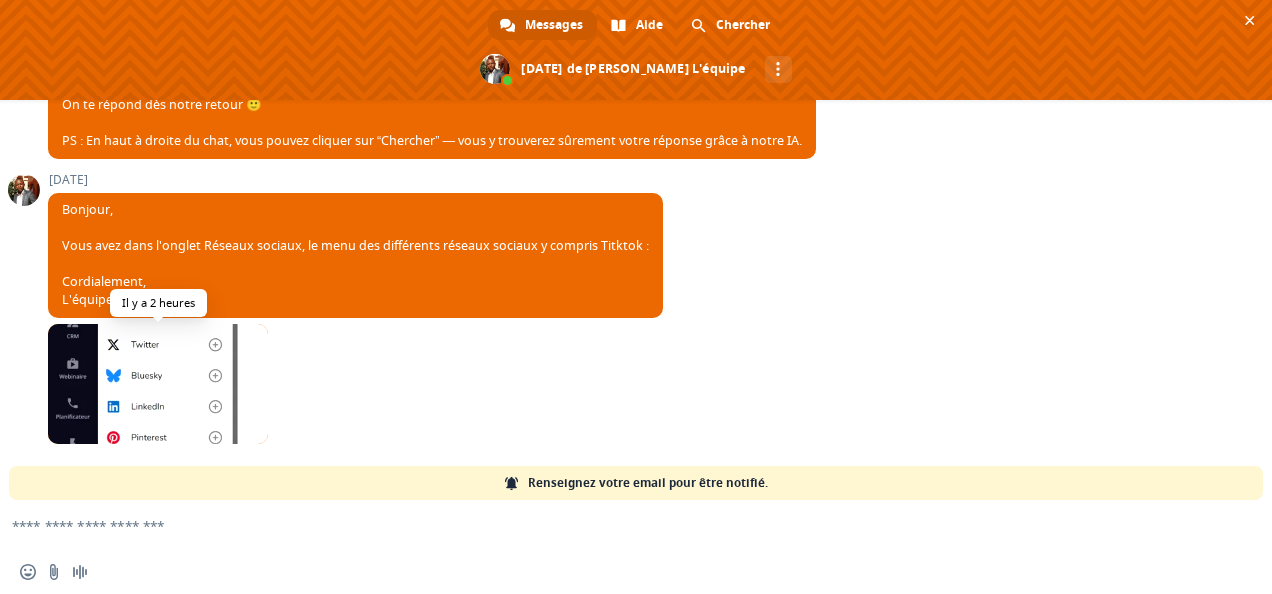 click at bounding box center [158, 384] 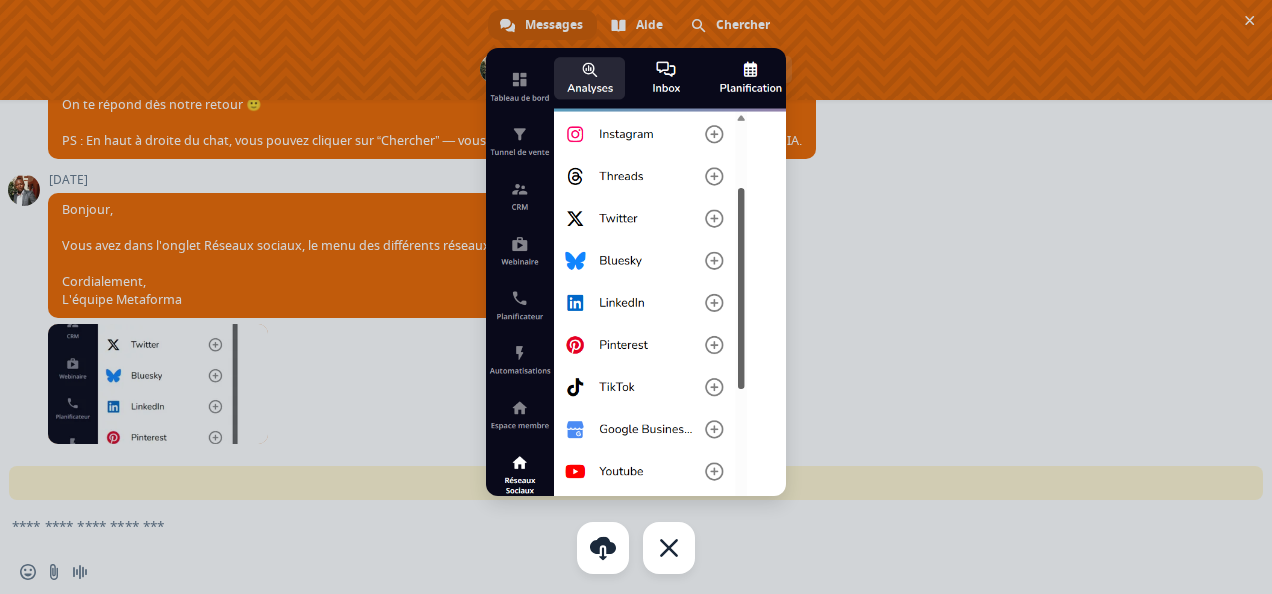 scroll, scrollTop: 0, scrollLeft: 0, axis: both 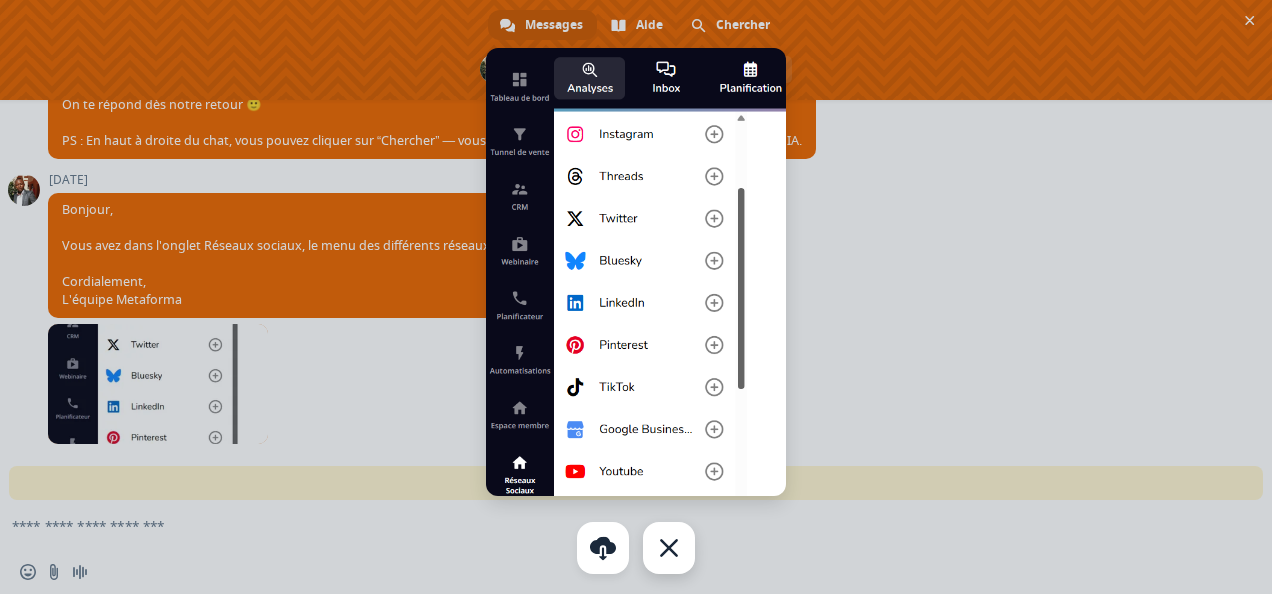 click at bounding box center (669, 548) 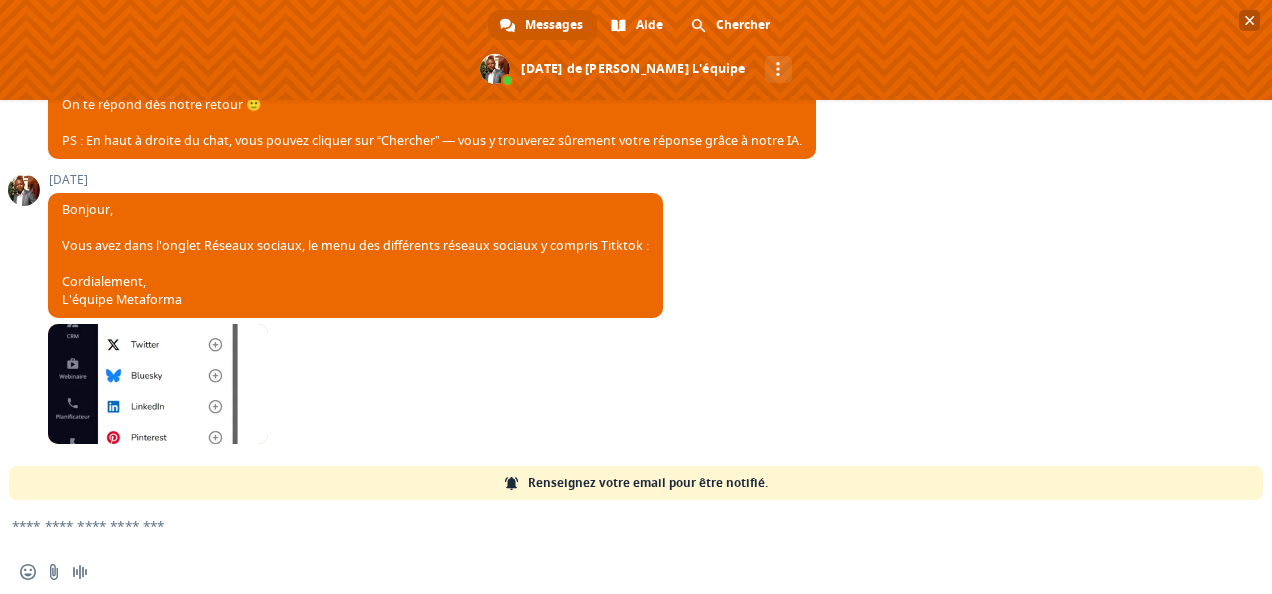 scroll, scrollTop: 0, scrollLeft: 0, axis: both 